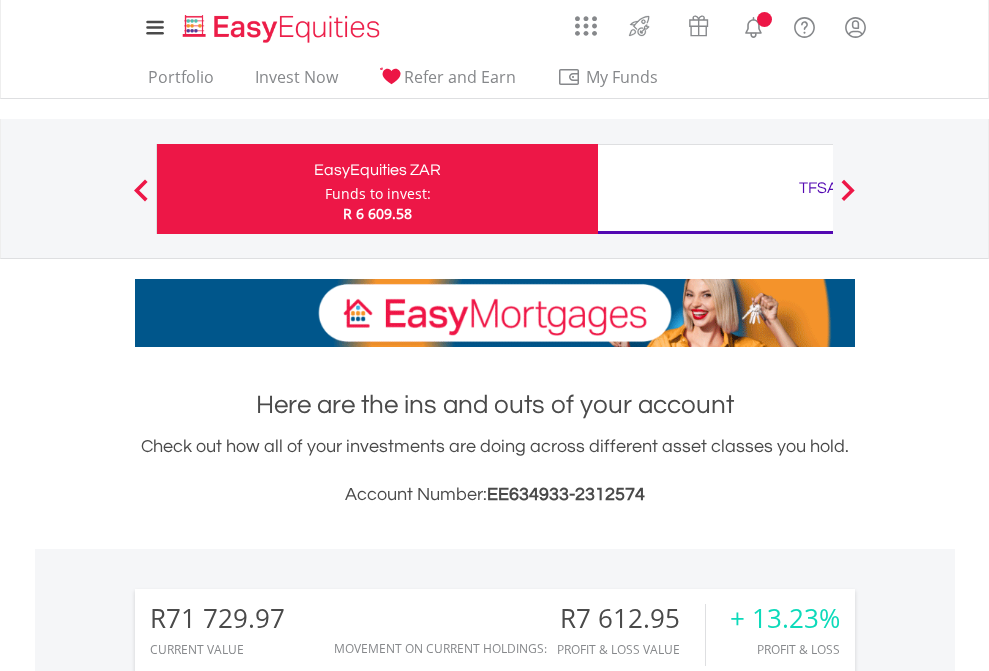 scroll, scrollTop: 0, scrollLeft: 0, axis: both 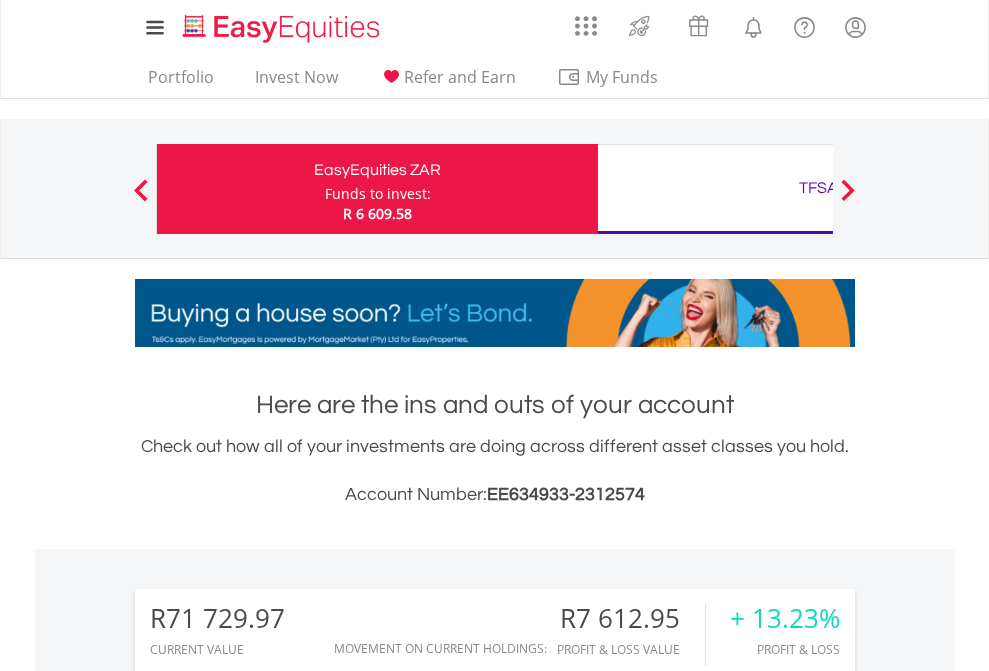 click on "Funds to invest:" at bounding box center [378, 194] 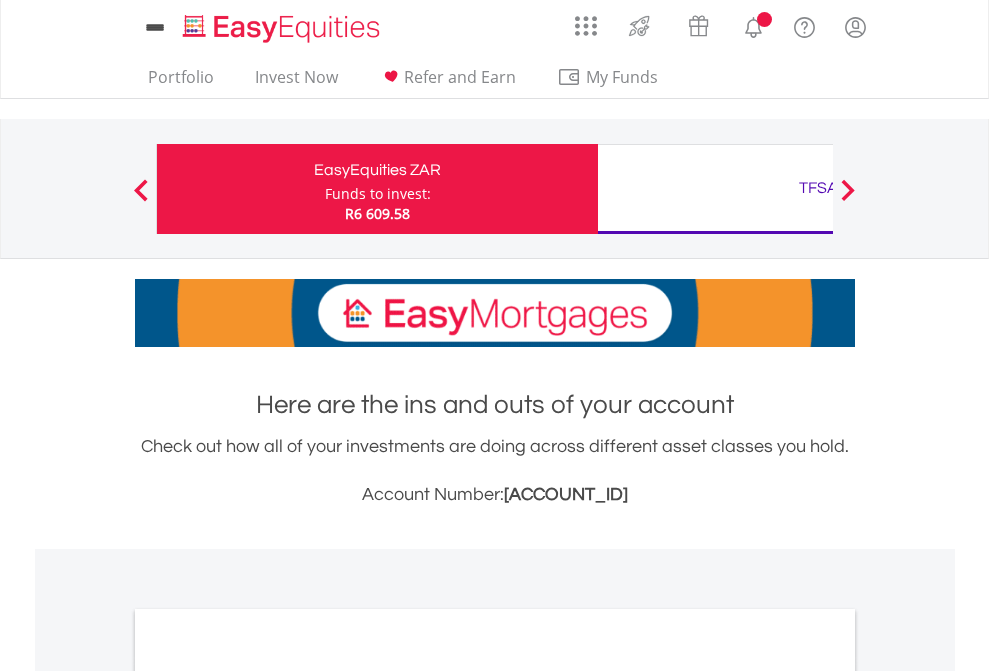 scroll, scrollTop: 0, scrollLeft: 0, axis: both 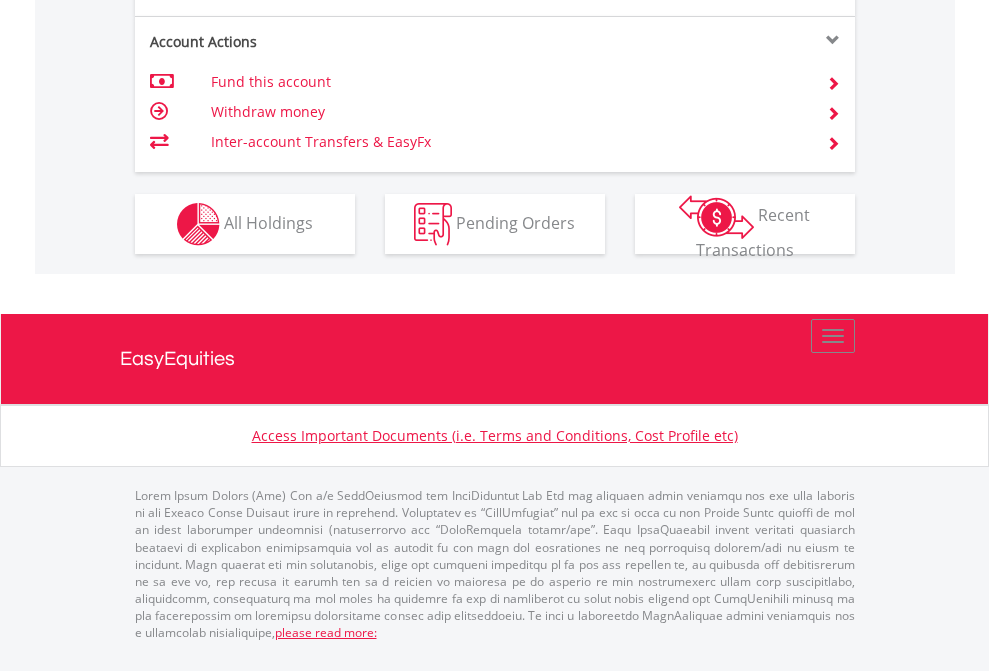click on "Investment types" at bounding box center [706, -337] 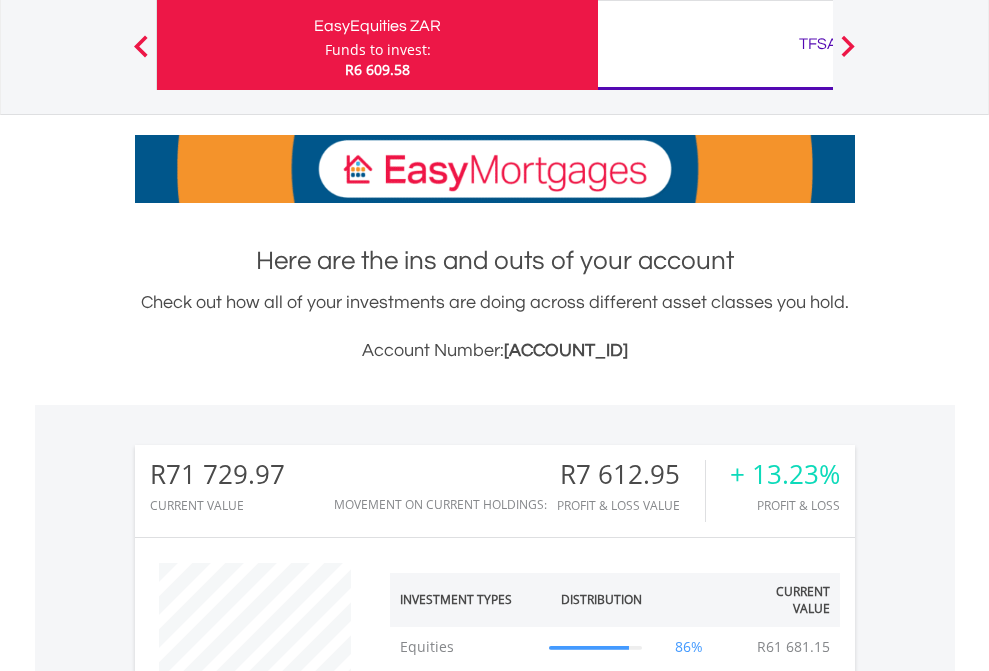click on "TFSA" at bounding box center (818, 44) 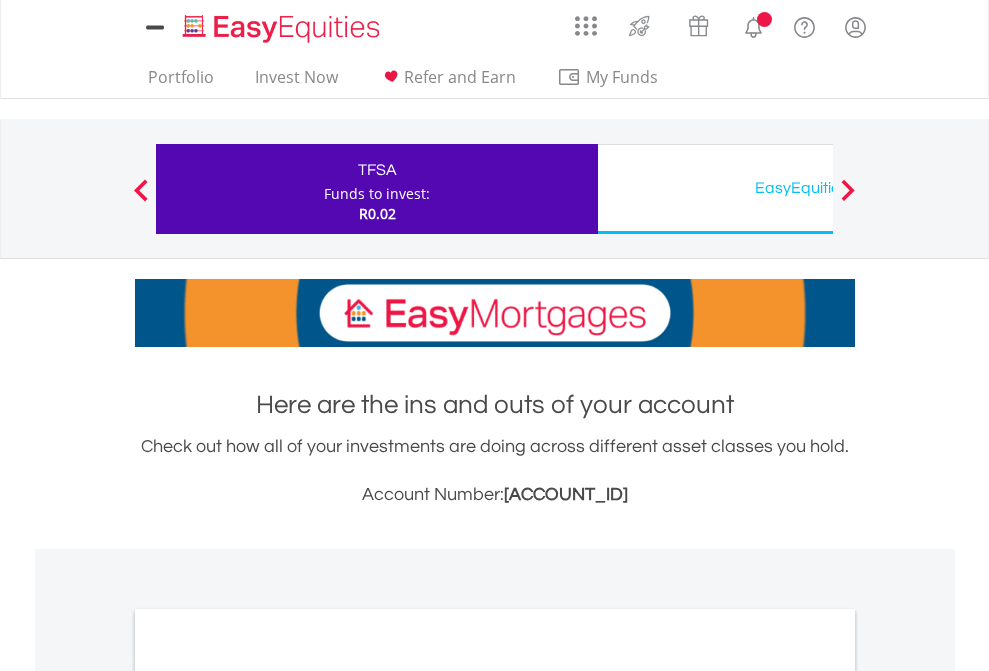 scroll, scrollTop: 0, scrollLeft: 0, axis: both 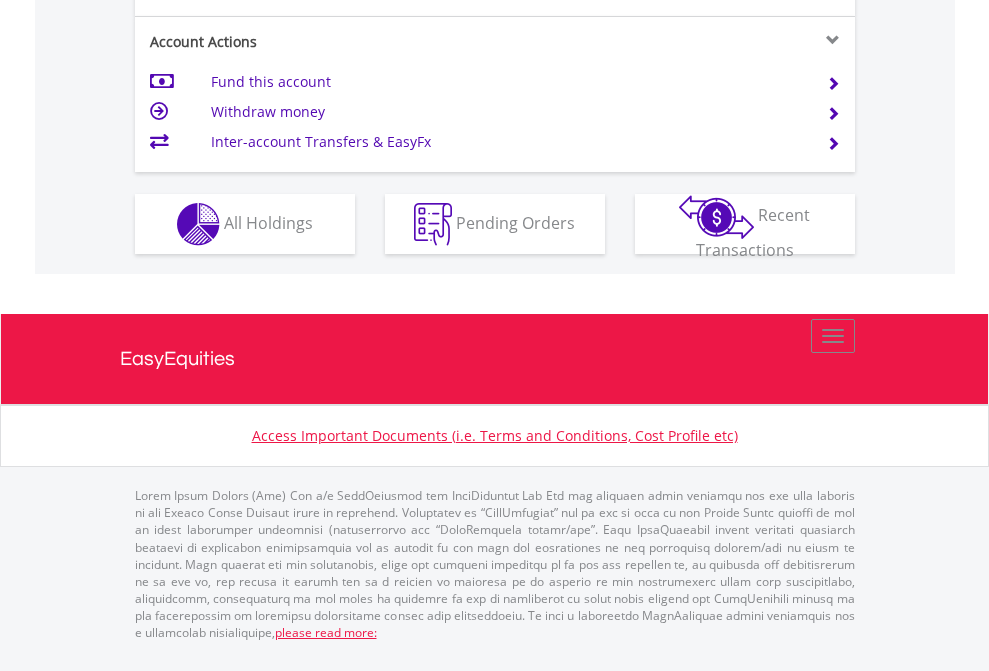 click on "Investment types" at bounding box center (706, -337) 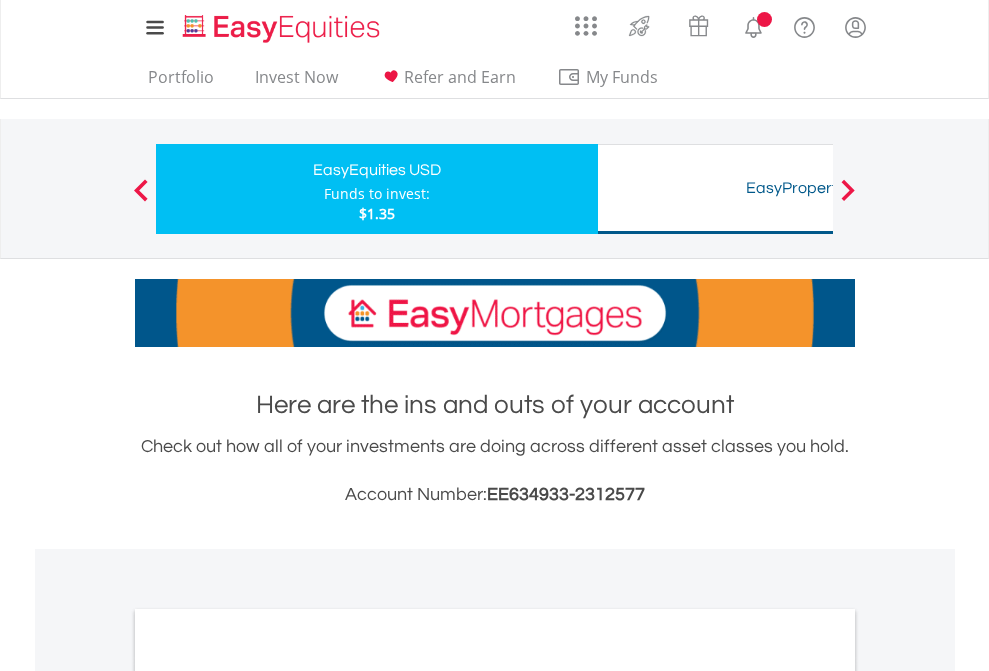 scroll, scrollTop: 0, scrollLeft: 0, axis: both 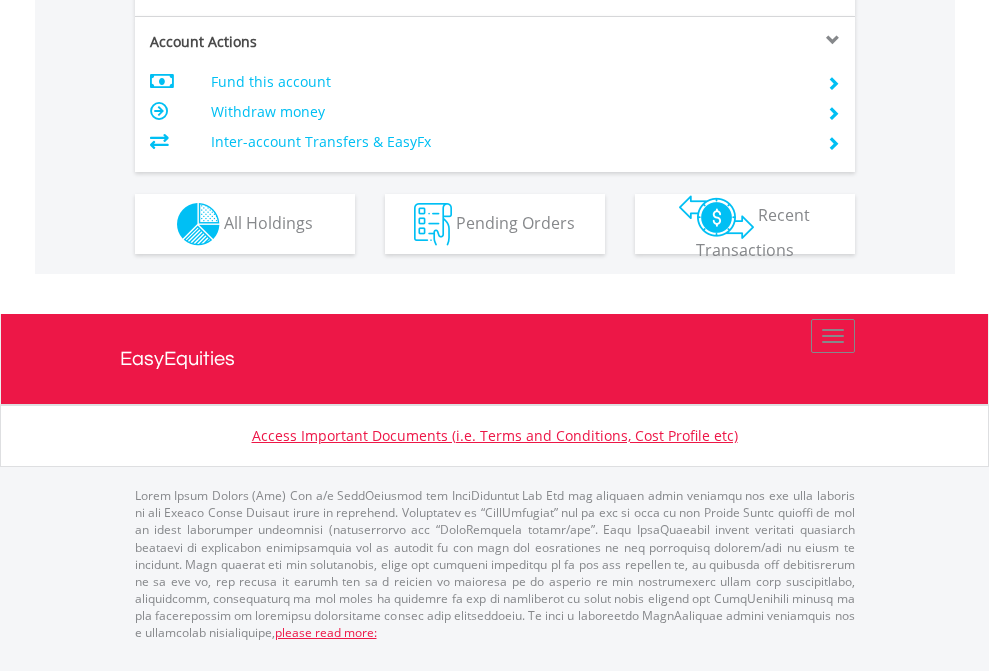 click on "Investment types" at bounding box center (706, -337) 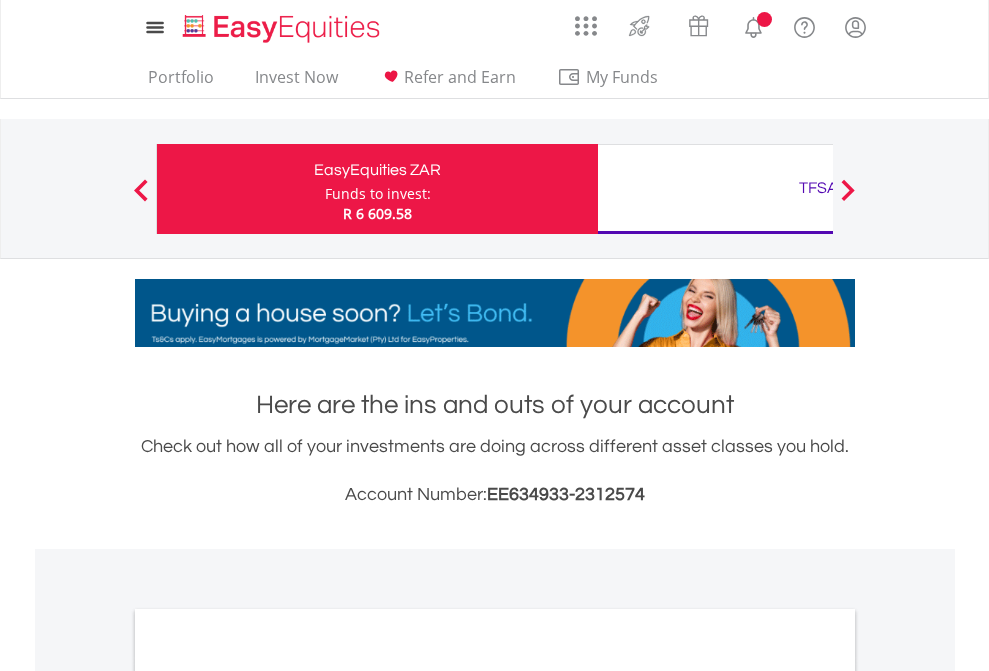 scroll, scrollTop: 0, scrollLeft: 0, axis: both 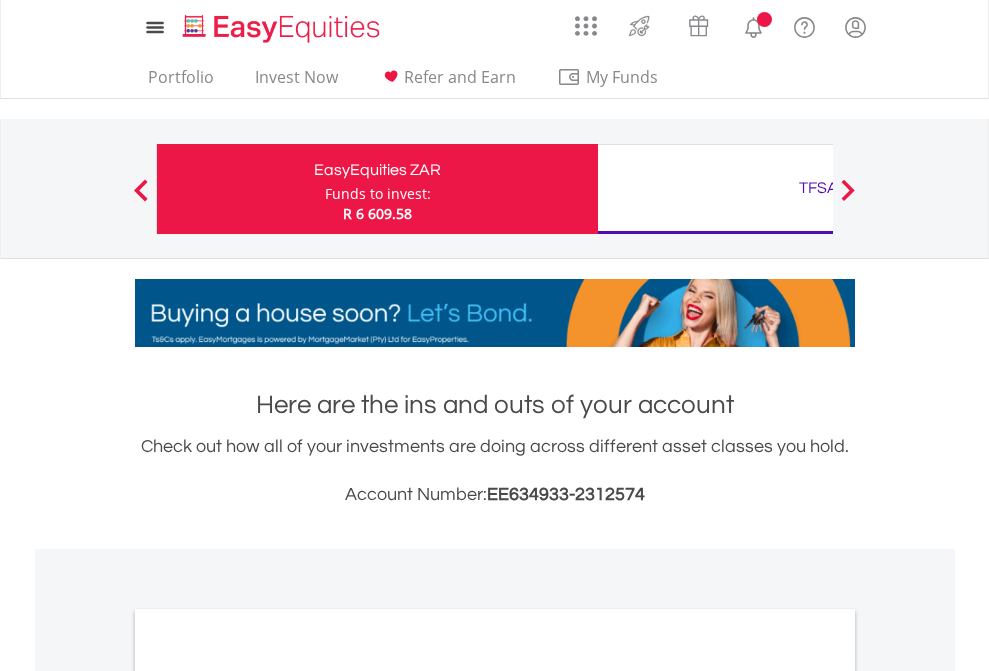 click on "All Holdings" at bounding box center (268, 1096) 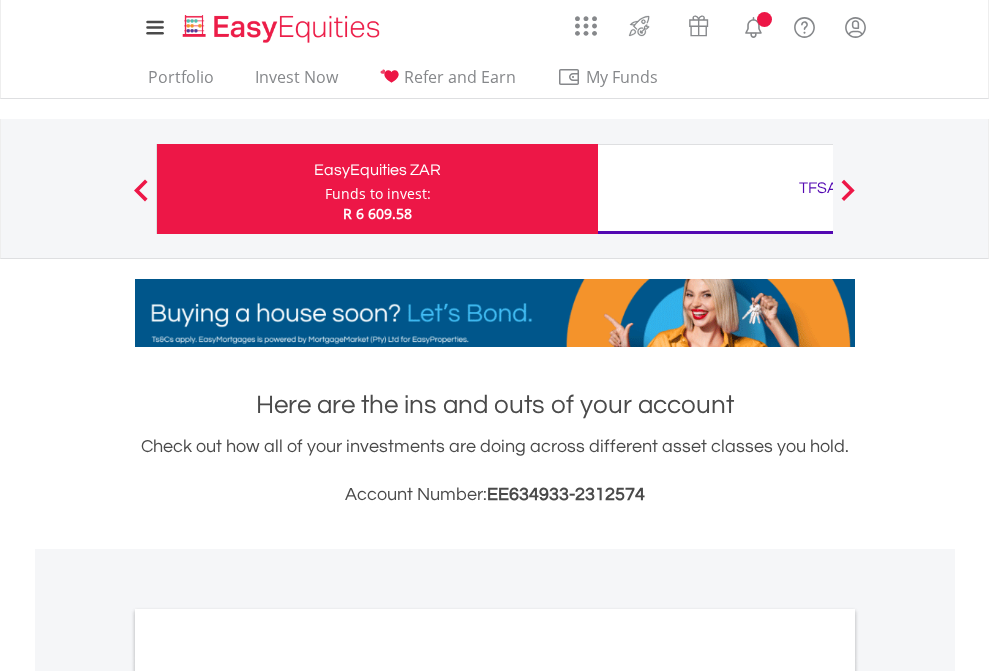 scroll, scrollTop: 1202, scrollLeft: 0, axis: vertical 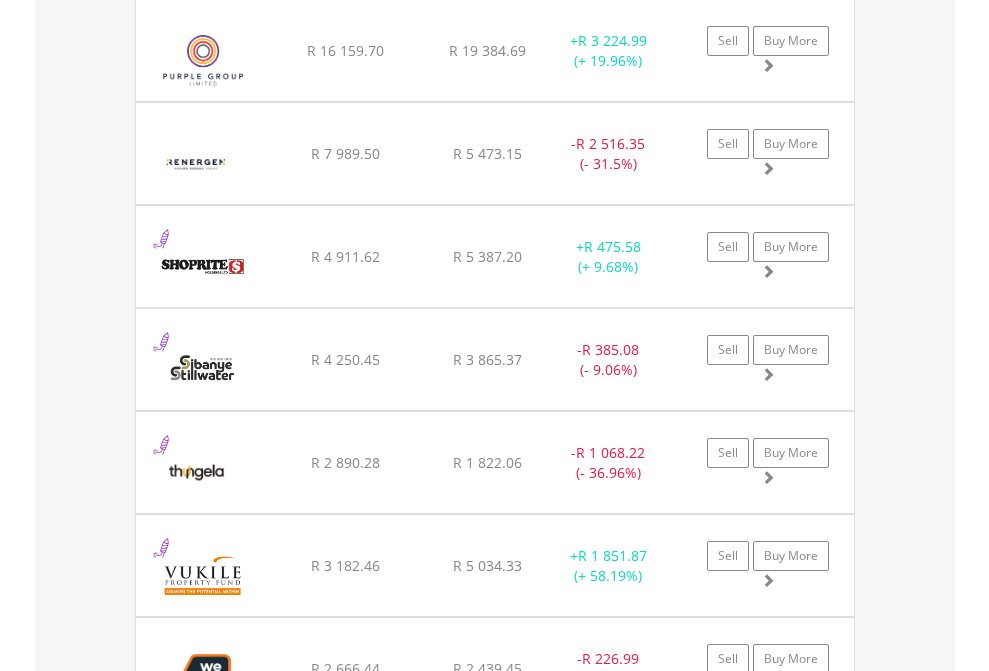 click on "TFSA" at bounding box center [818, -2076] 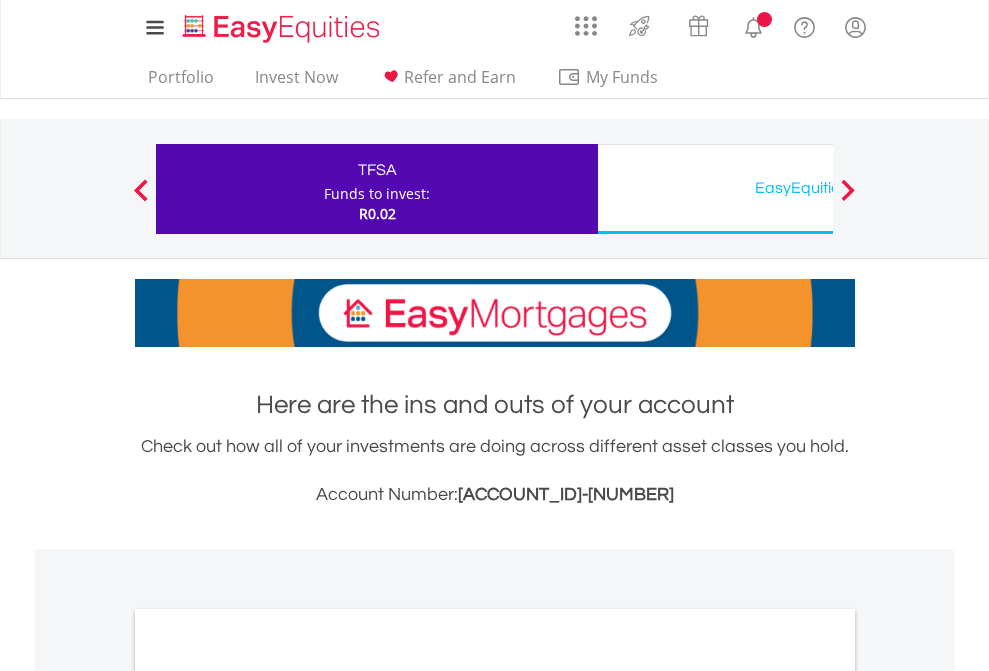 scroll, scrollTop: 1202, scrollLeft: 0, axis: vertical 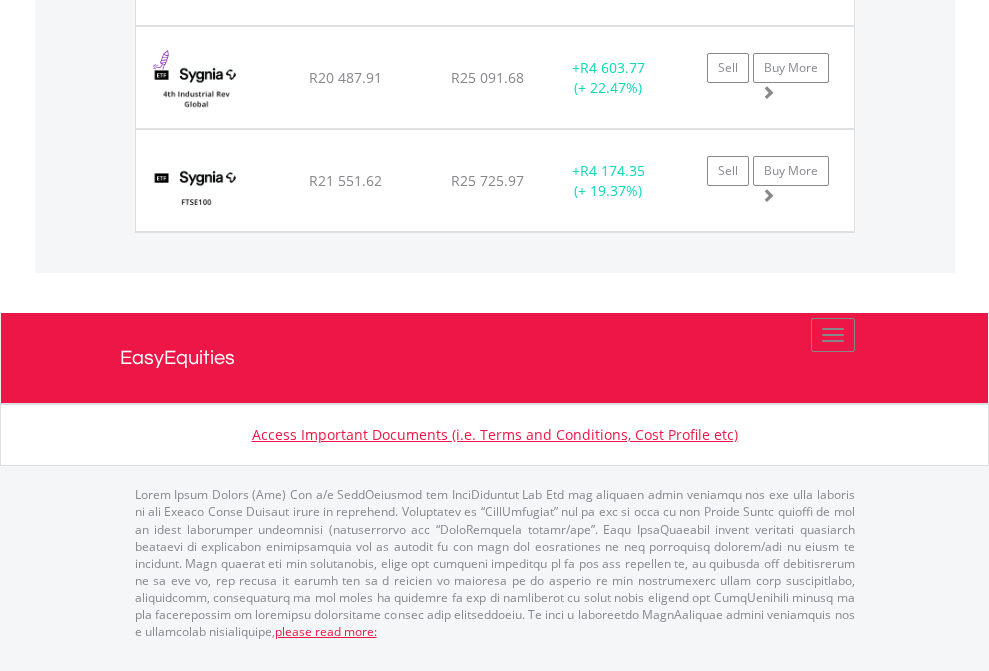 click on "EasyEquities USD" at bounding box center [818, -1751] 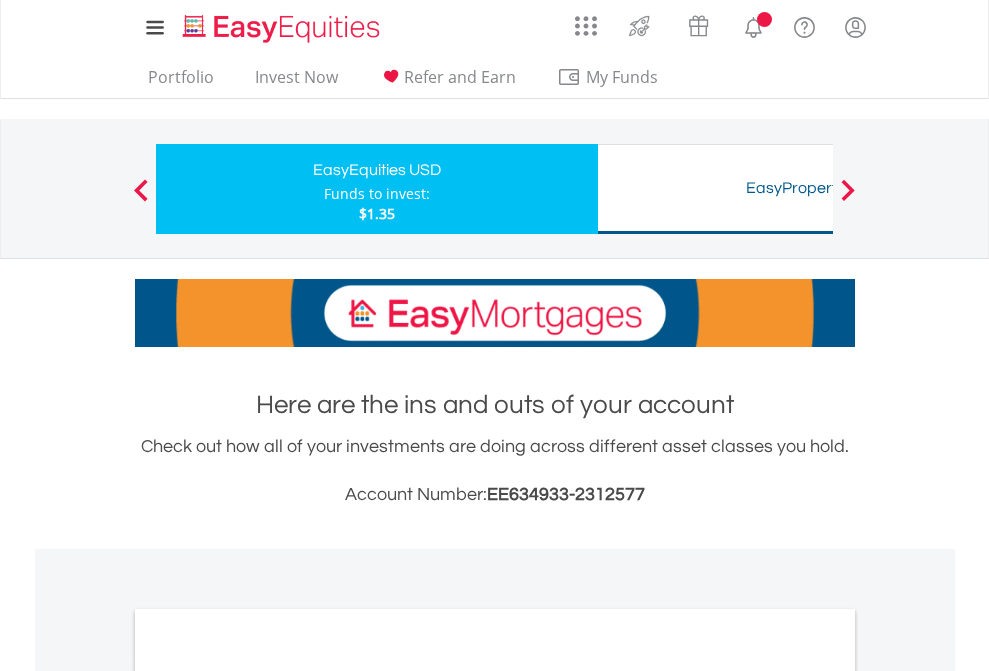 scroll, scrollTop: 0, scrollLeft: 0, axis: both 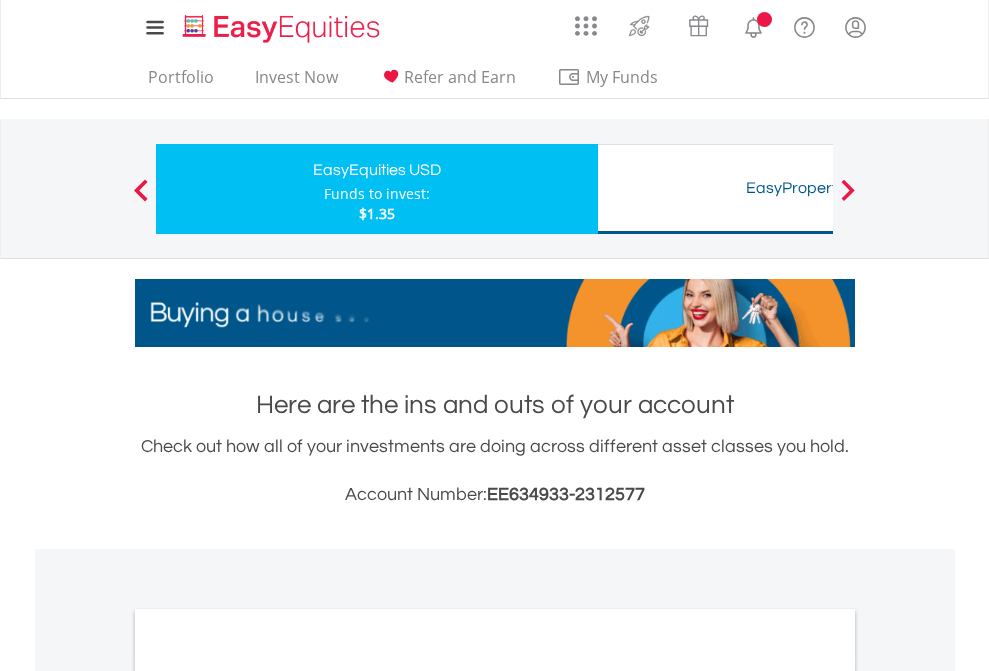 click on "All Holdings" at bounding box center [268, 1096] 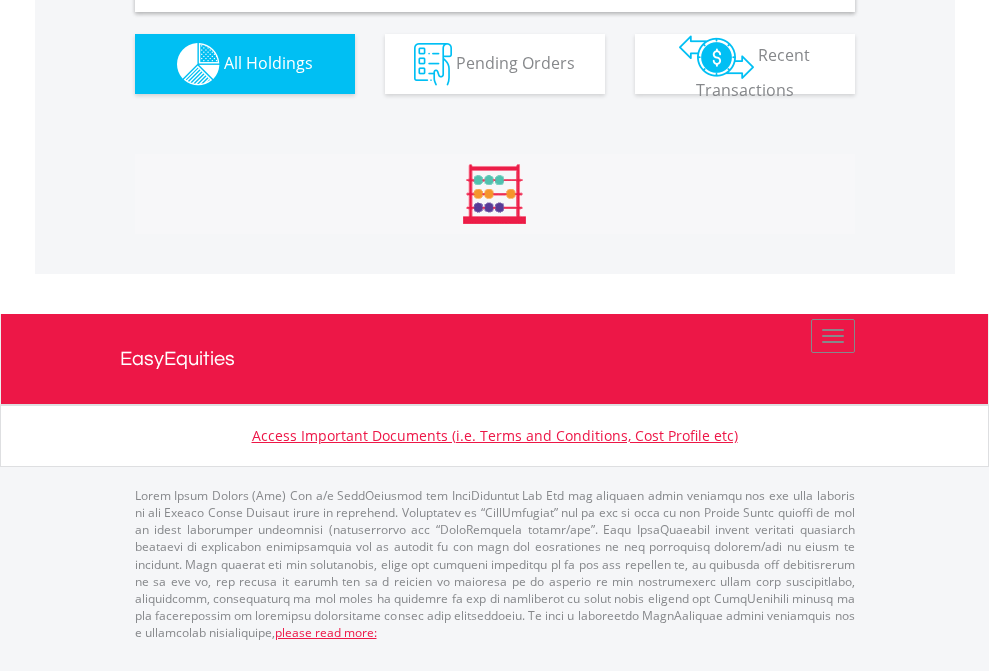scroll, scrollTop: 1933, scrollLeft: 0, axis: vertical 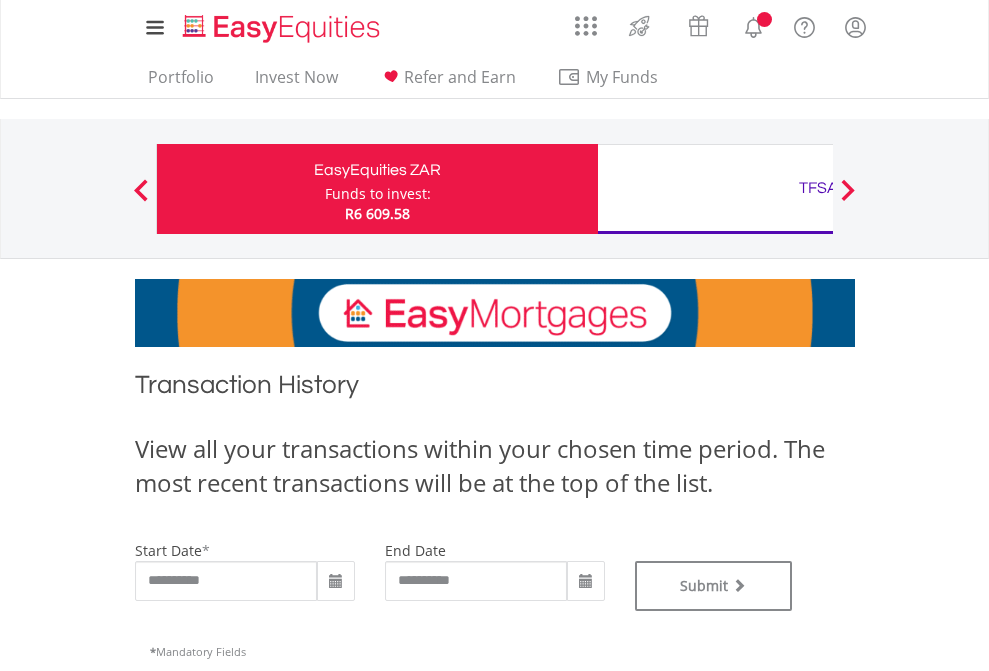 type on "**********" 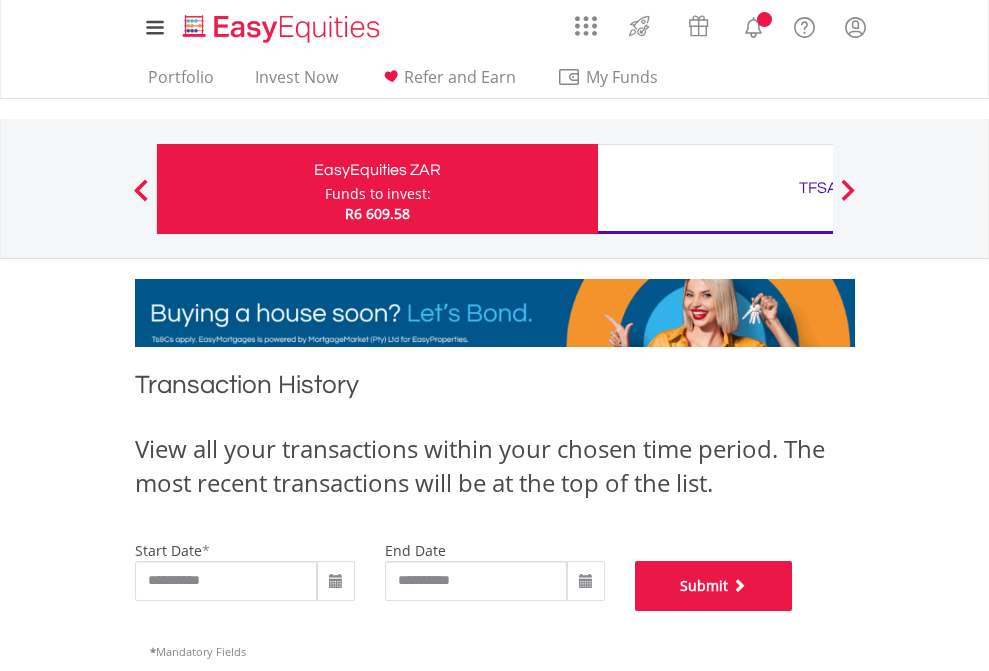 click on "Submit" at bounding box center (714, 586) 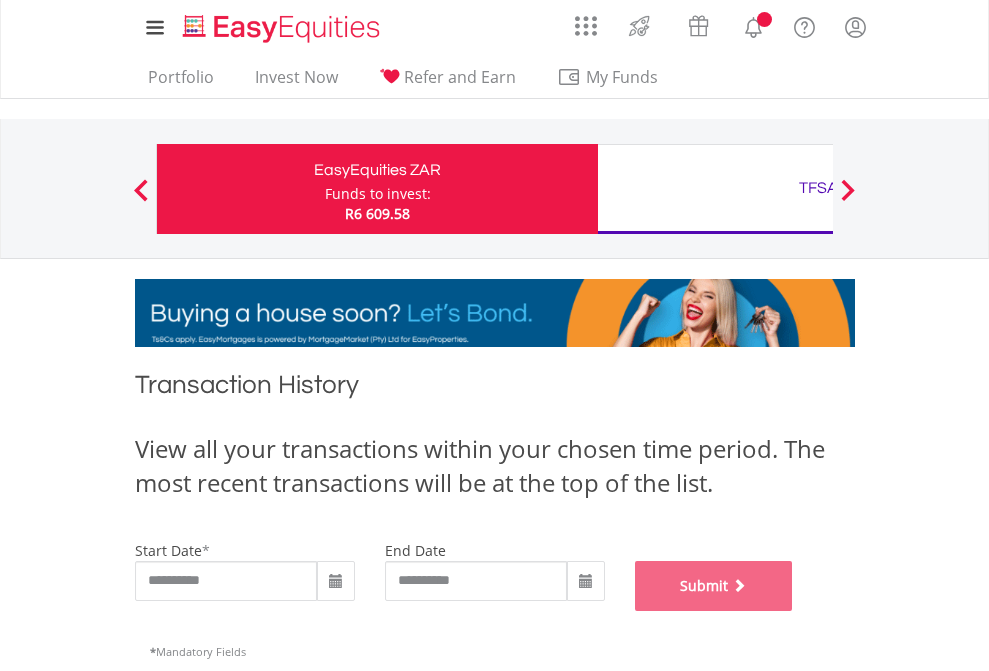 scroll, scrollTop: 811, scrollLeft: 0, axis: vertical 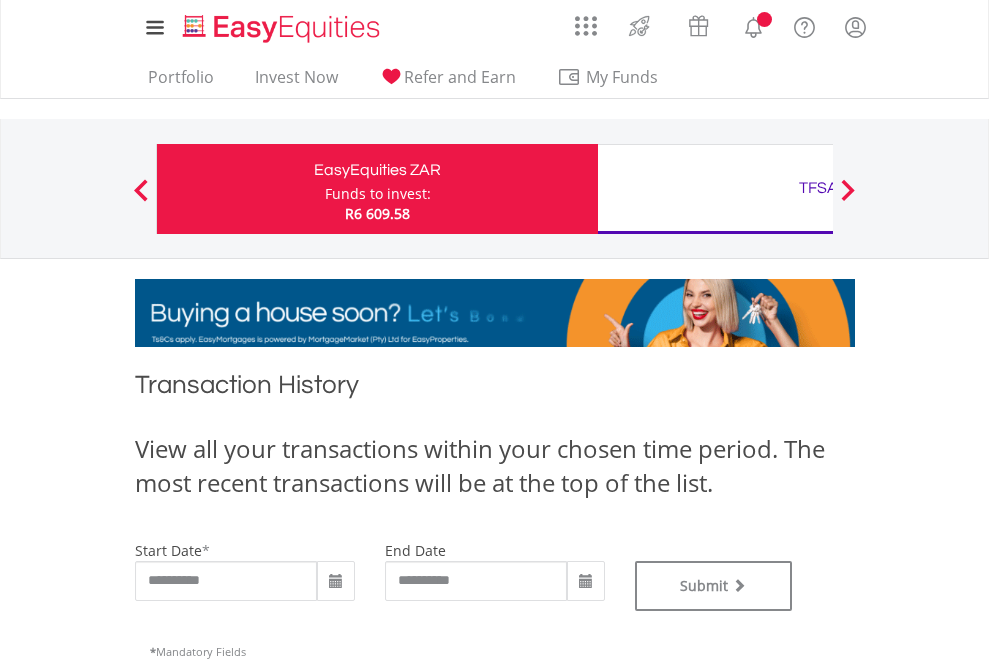 click on "TFSA" at bounding box center (818, 188) 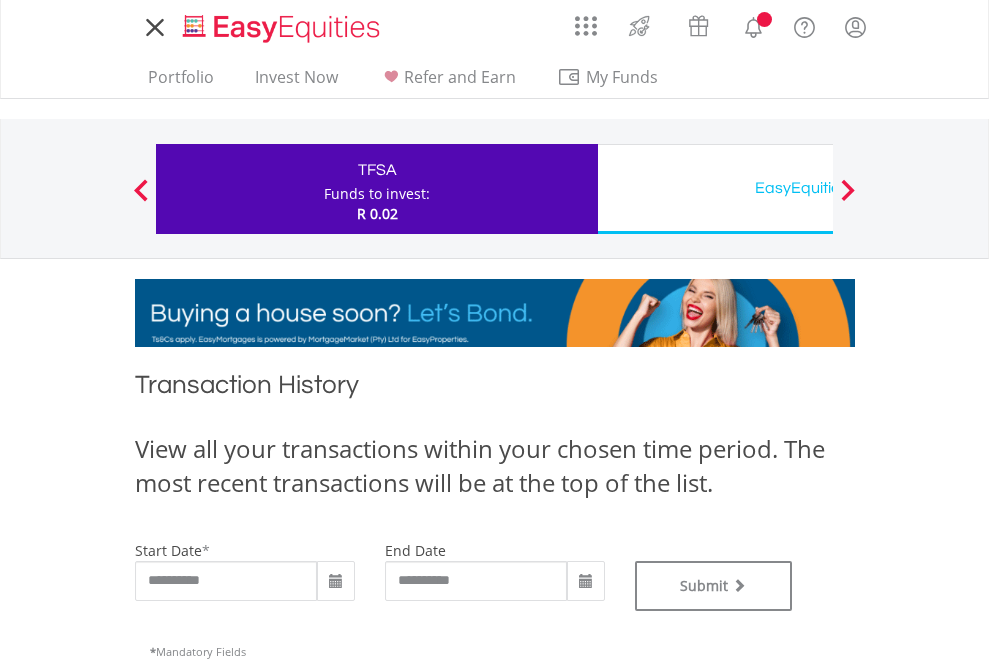 scroll, scrollTop: 0, scrollLeft: 0, axis: both 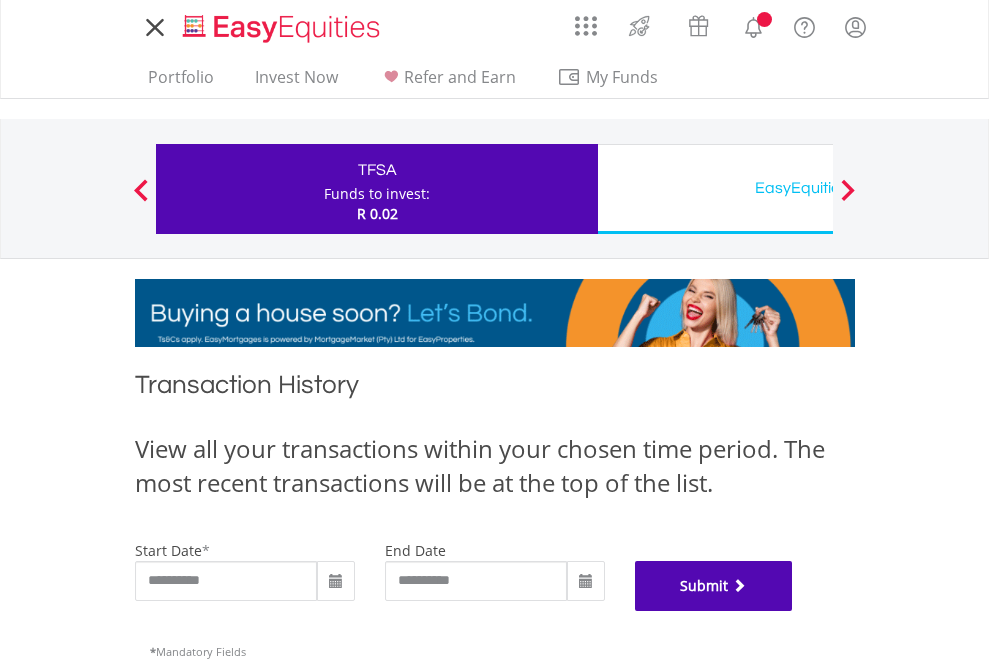 click on "Submit" at bounding box center (714, 586) 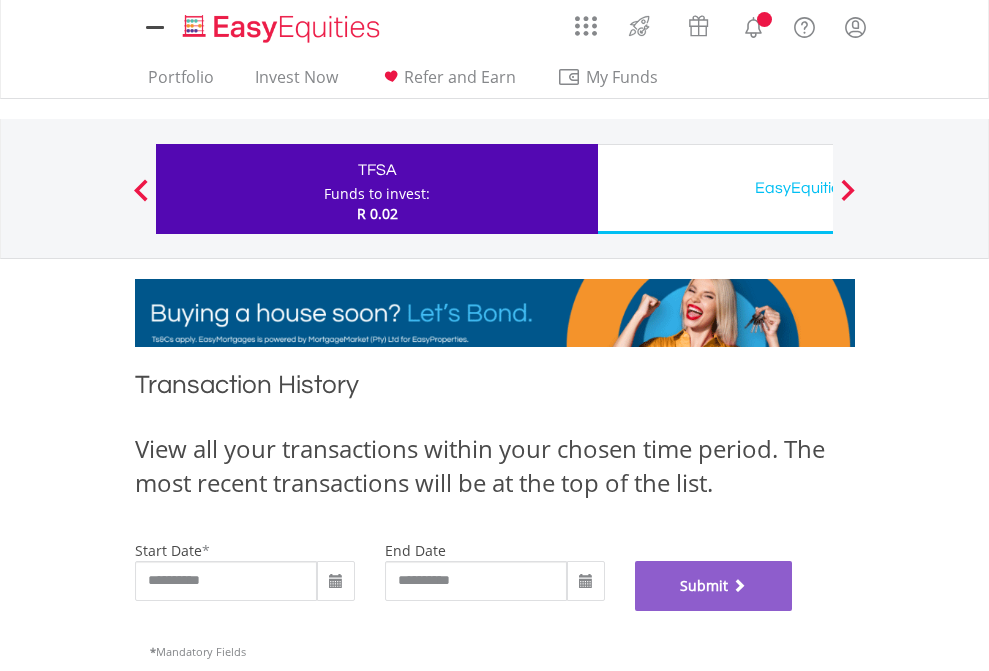 scroll, scrollTop: 811, scrollLeft: 0, axis: vertical 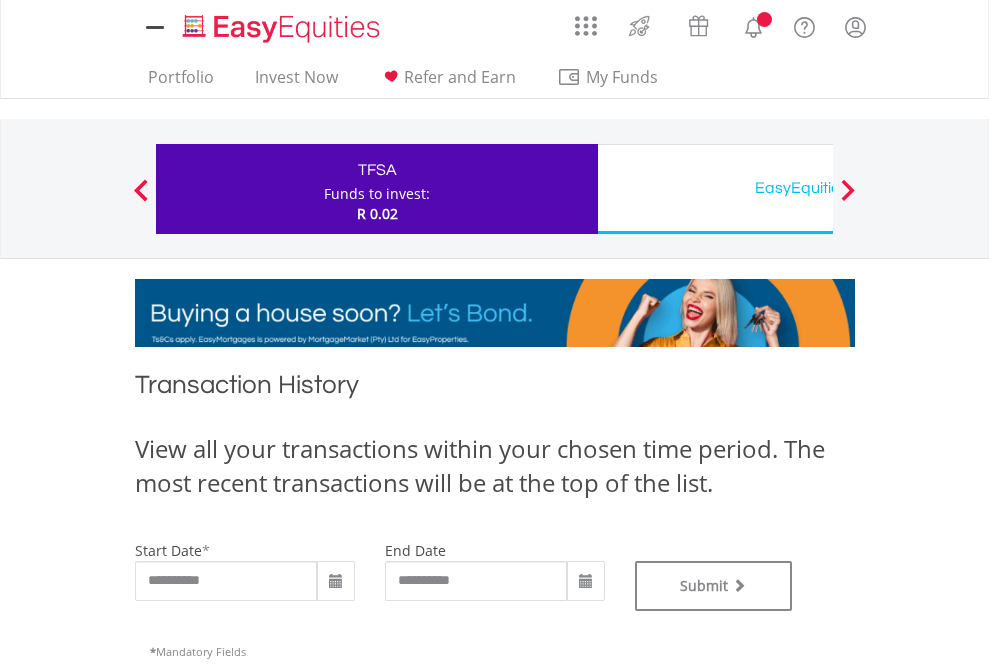 click on "EasyEquities USD" at bounding box center (818, 188) 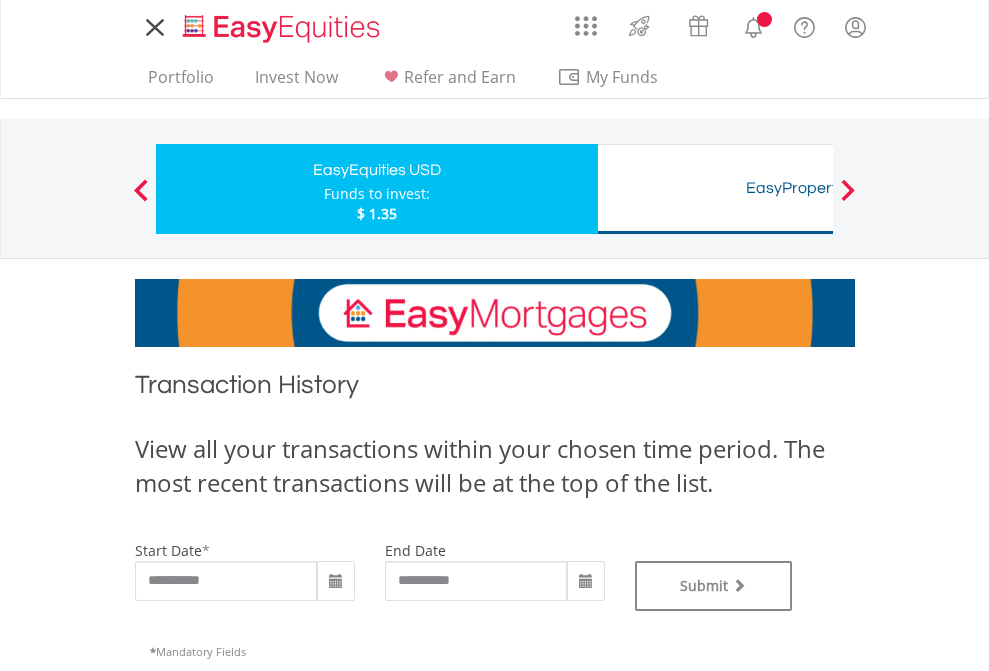 scroll, scrollTop: 0, scrollLeft: 0, axis: both 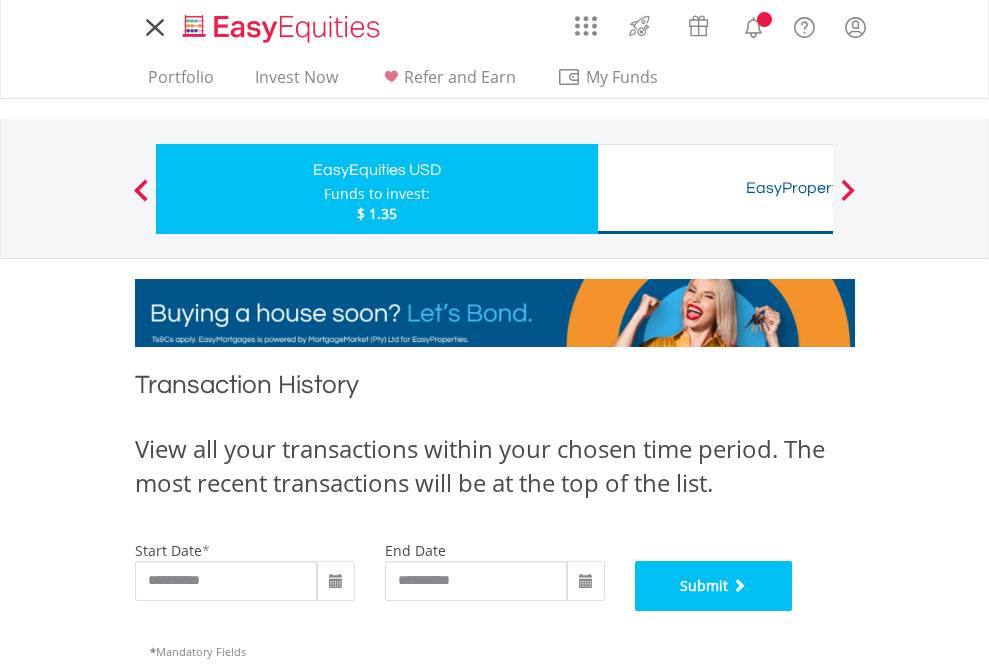 click on "Submit" at bounding box center [714, 586] 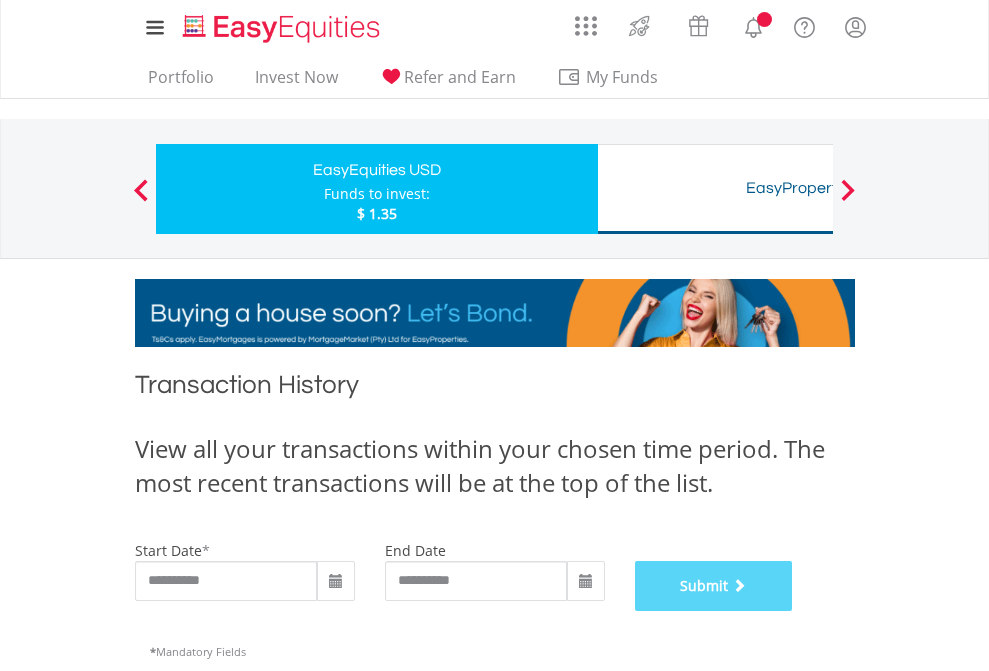 scroll, scrollTop: 811, scrollLeft: 0, axis: vertical 